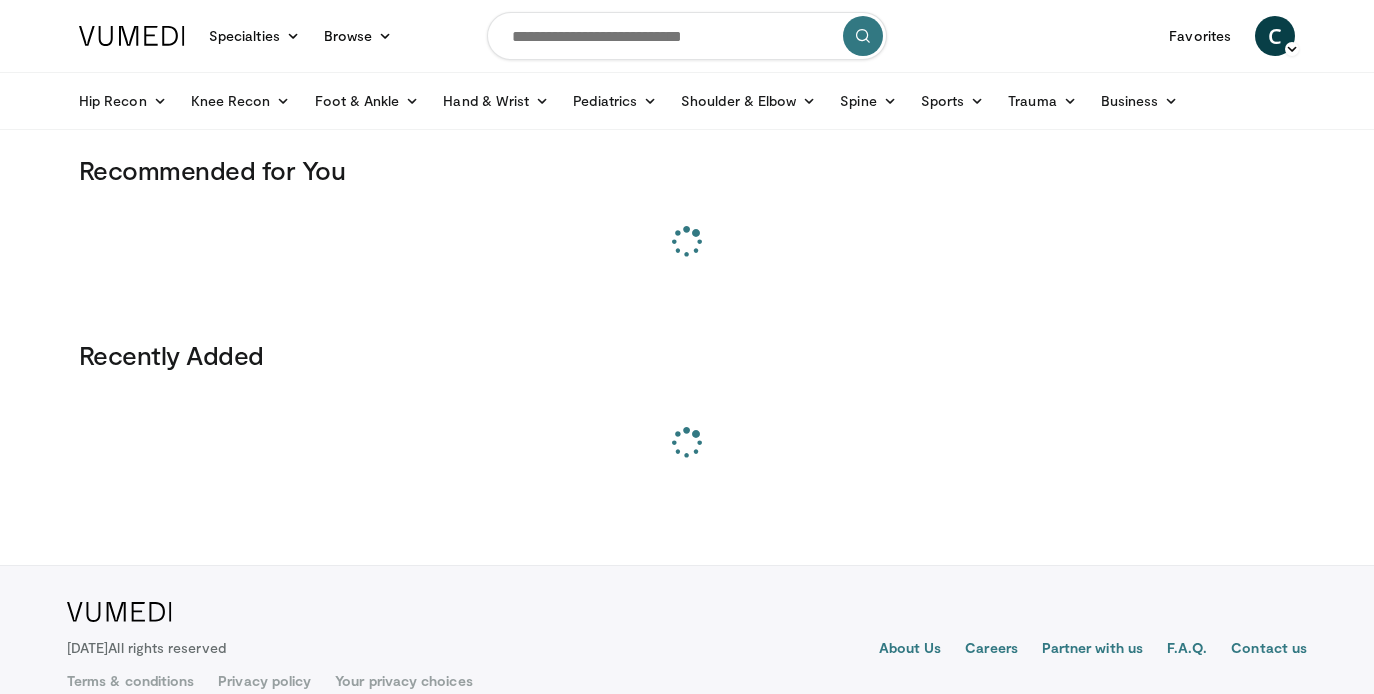 scroll, scrollTop: 0, scrollLeft: 0, axis: both 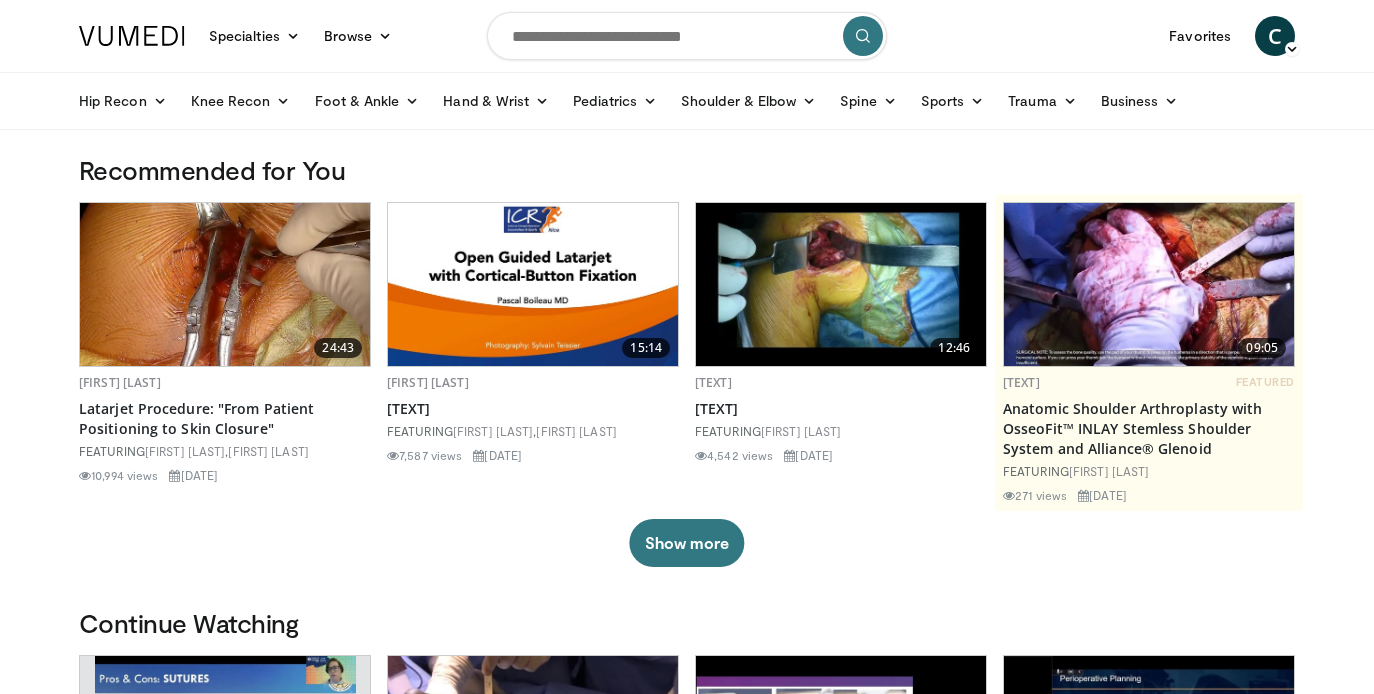 click at bounding box center (687, 36) 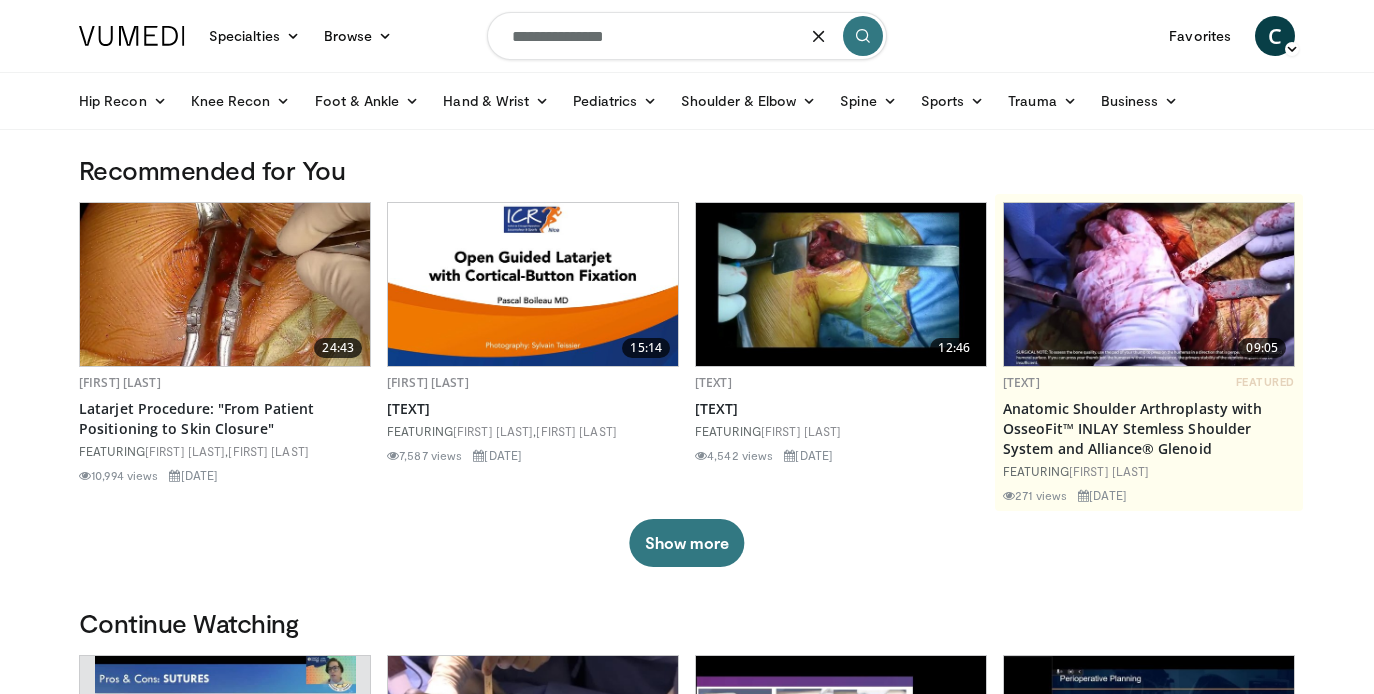 type on "**********" 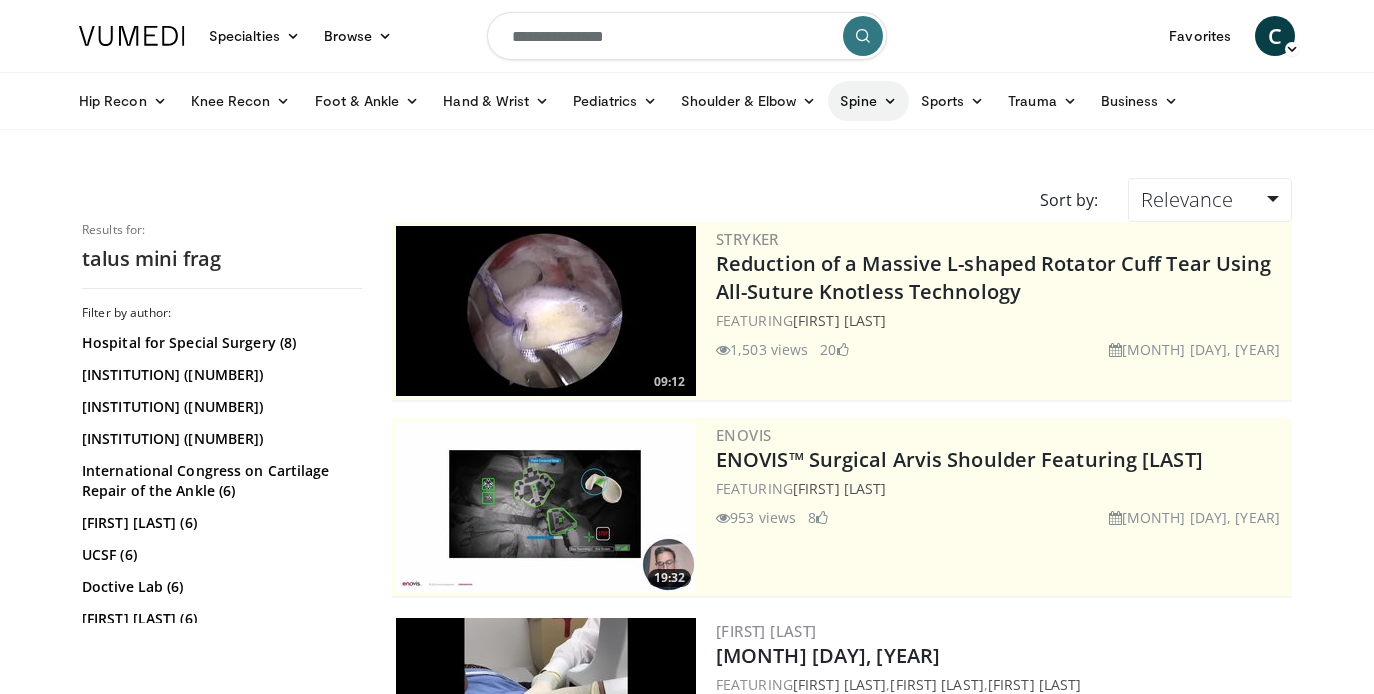 scroll, scrollTop: 0, scrollLeft: 0, axis: both 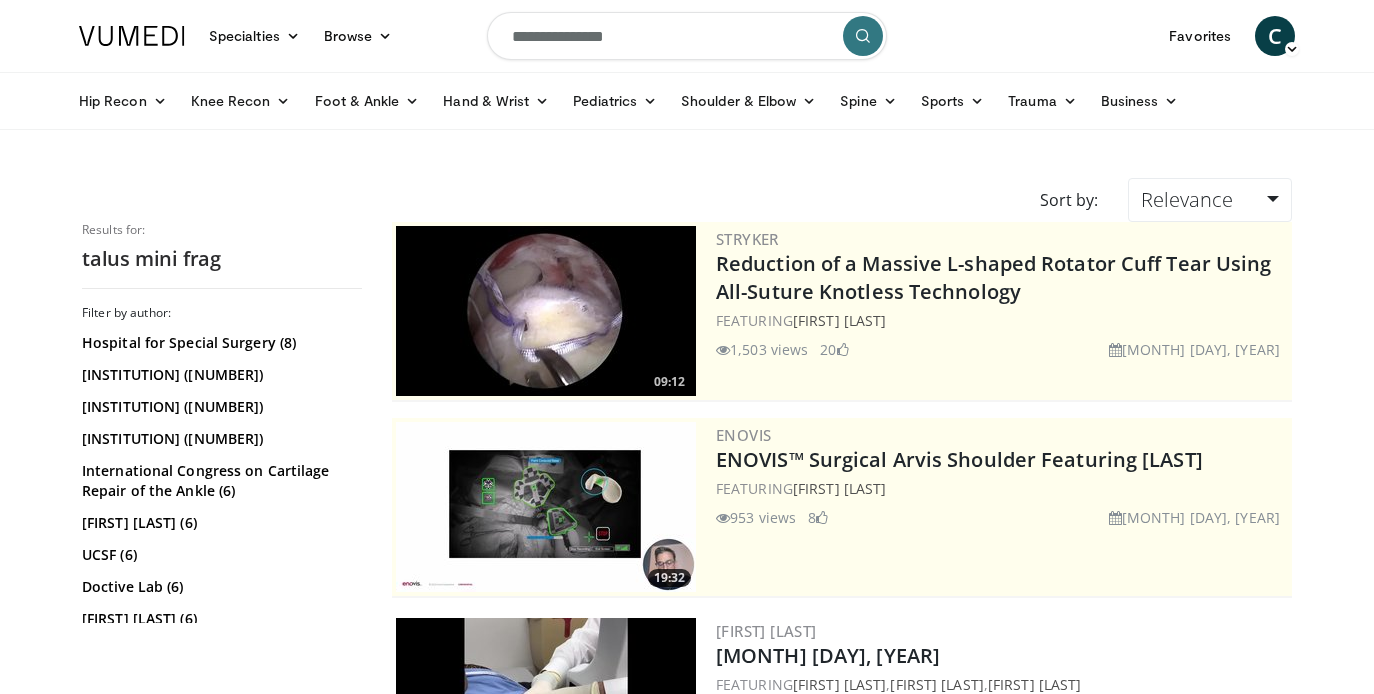click on "**********" at bounding box center [687, 36] 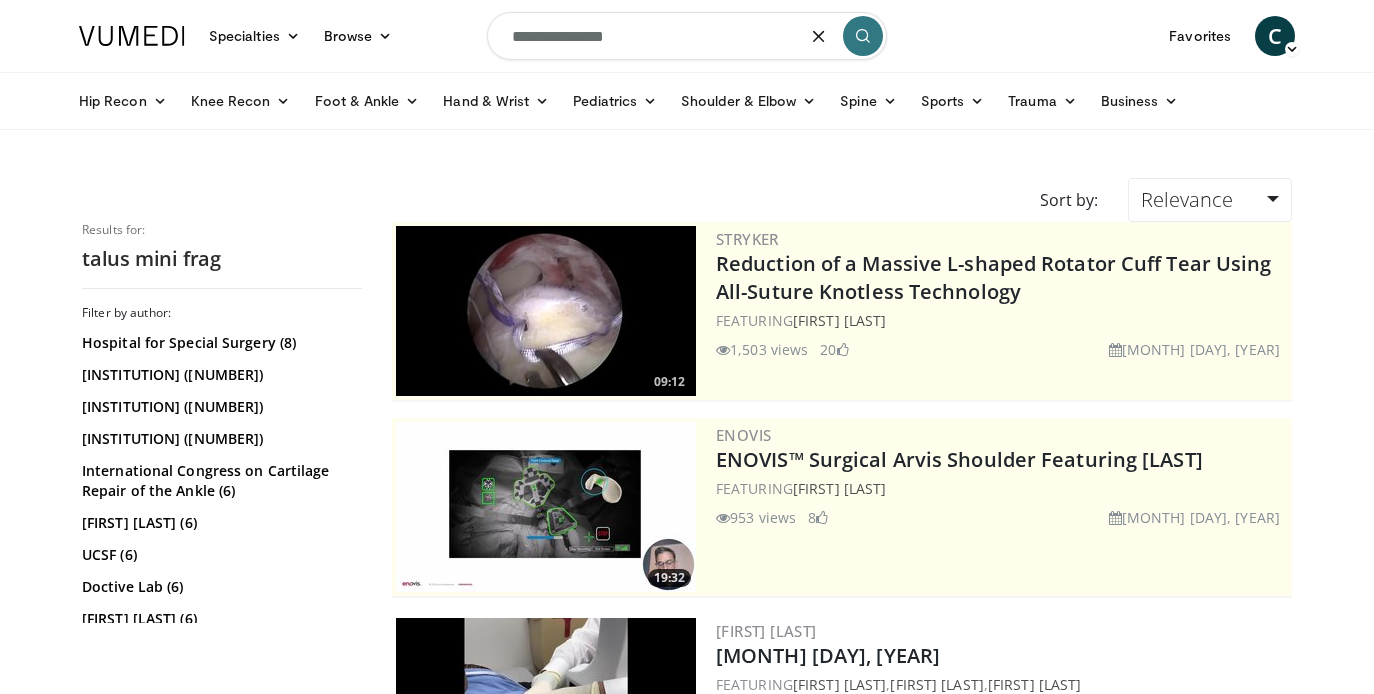 drag, startPoint x: 705, startPoint y: 30, endPoint x: 450, endPoint y: 27, distance: 255.01764 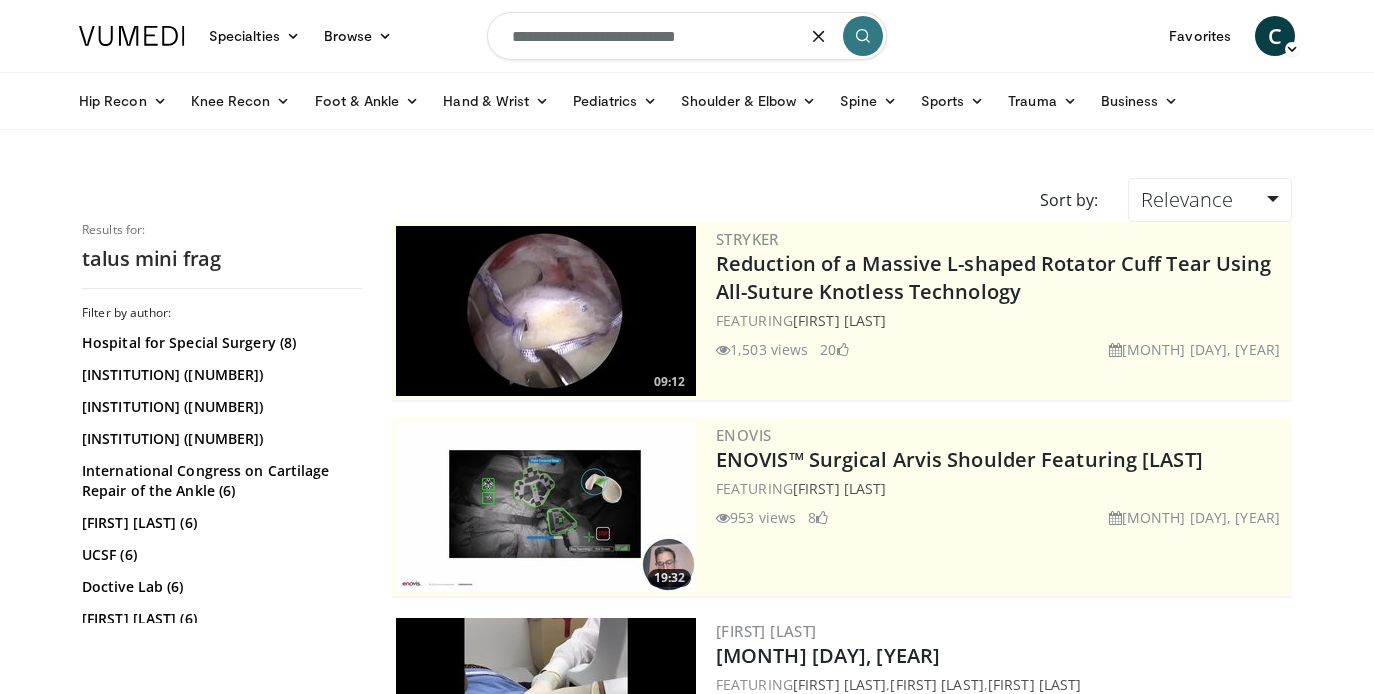type on "**********" 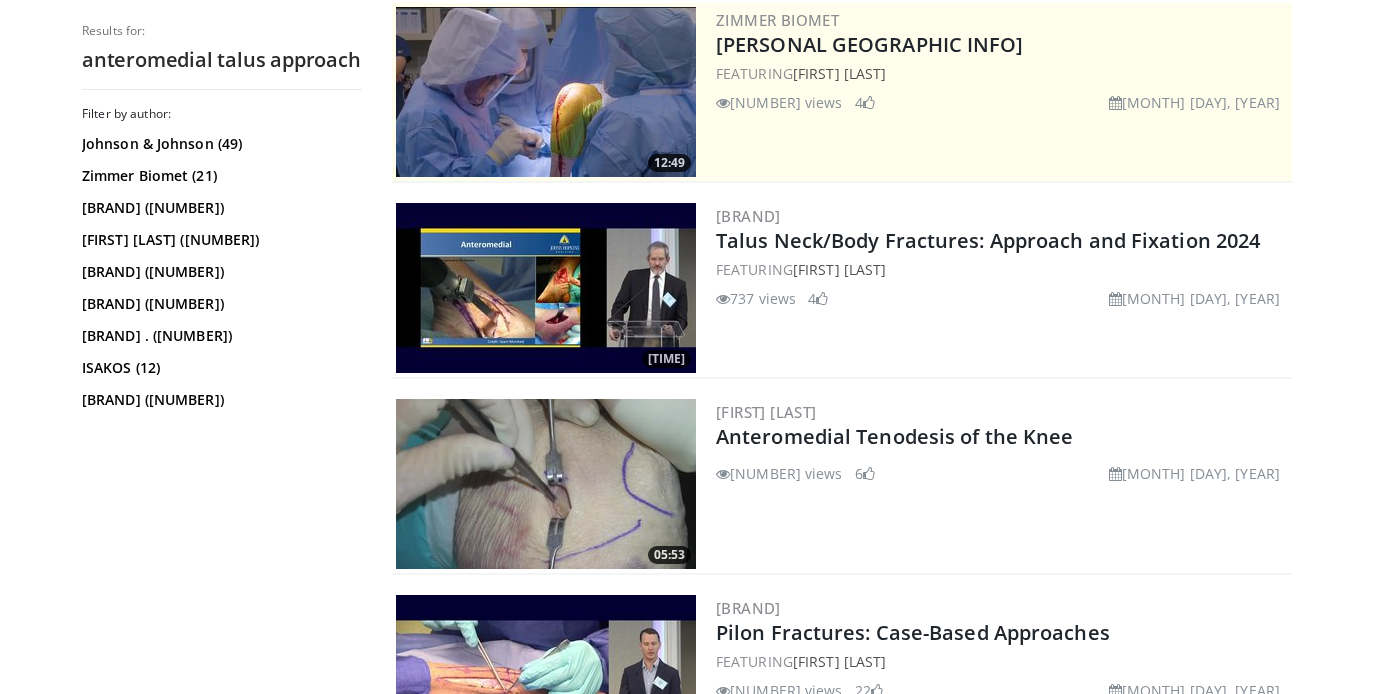 scroll, scrollTop: 436, scrollLeft: 0, axis: vertical 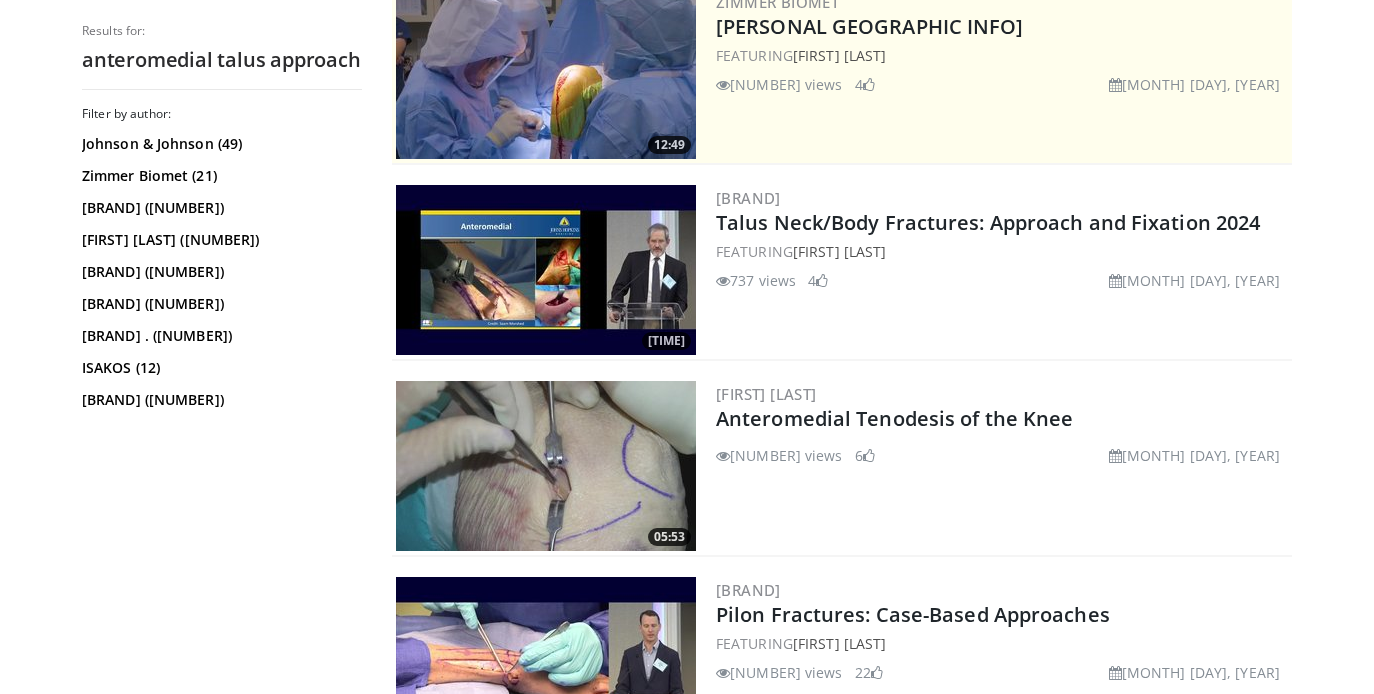 click at bounding box center [546, 270] 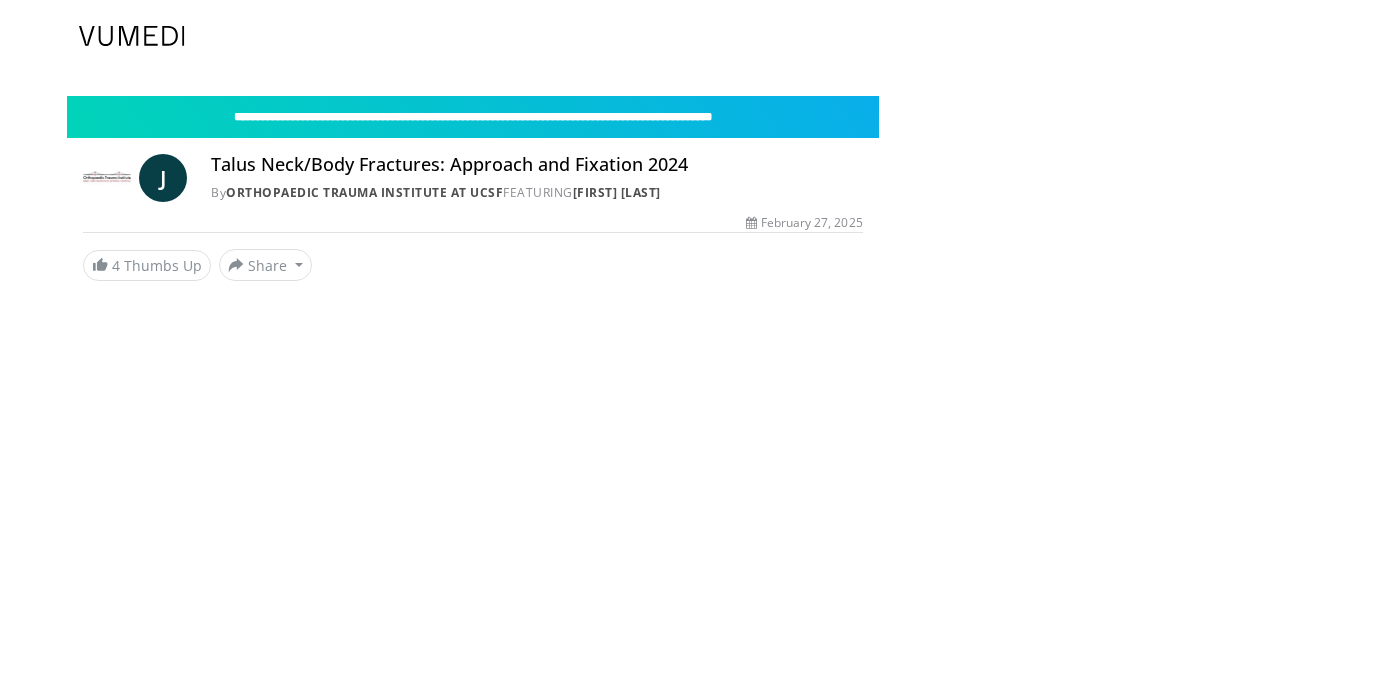 scroll, scrollTop: 0, scrollLeft: 0, axis: both 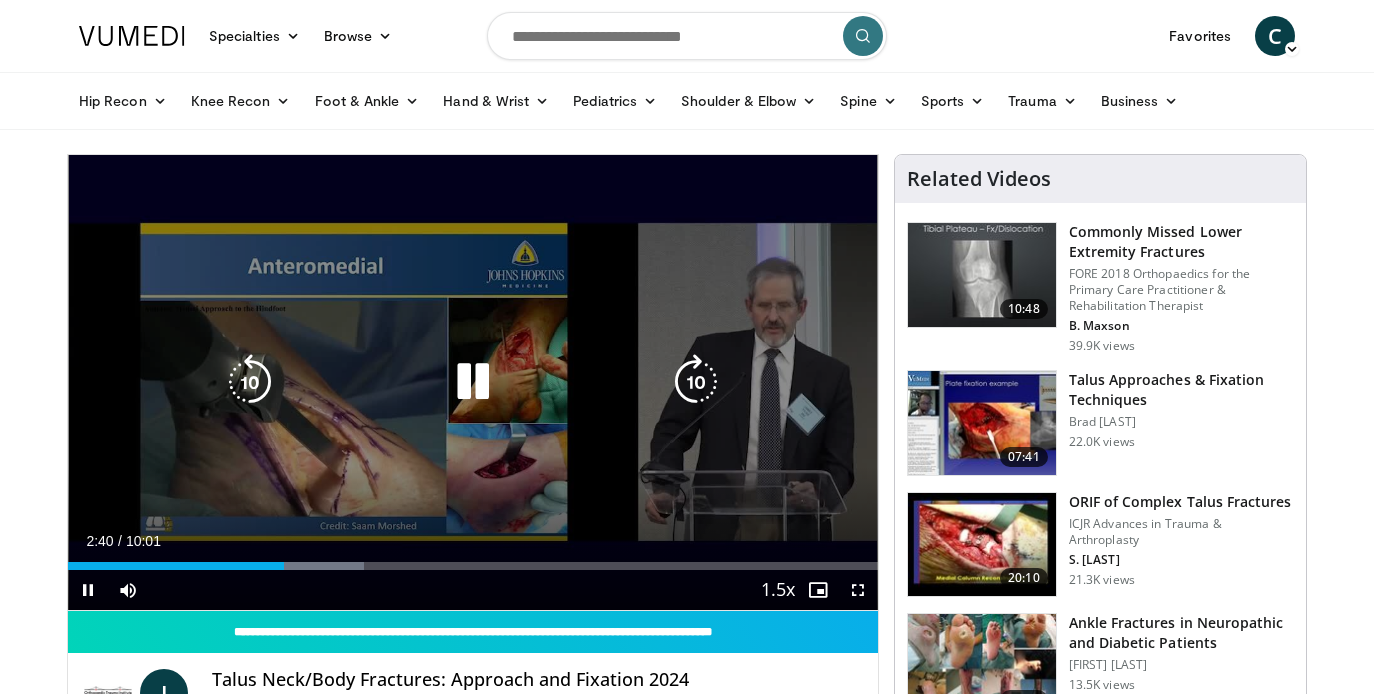 click at bounding box center [473, 382] 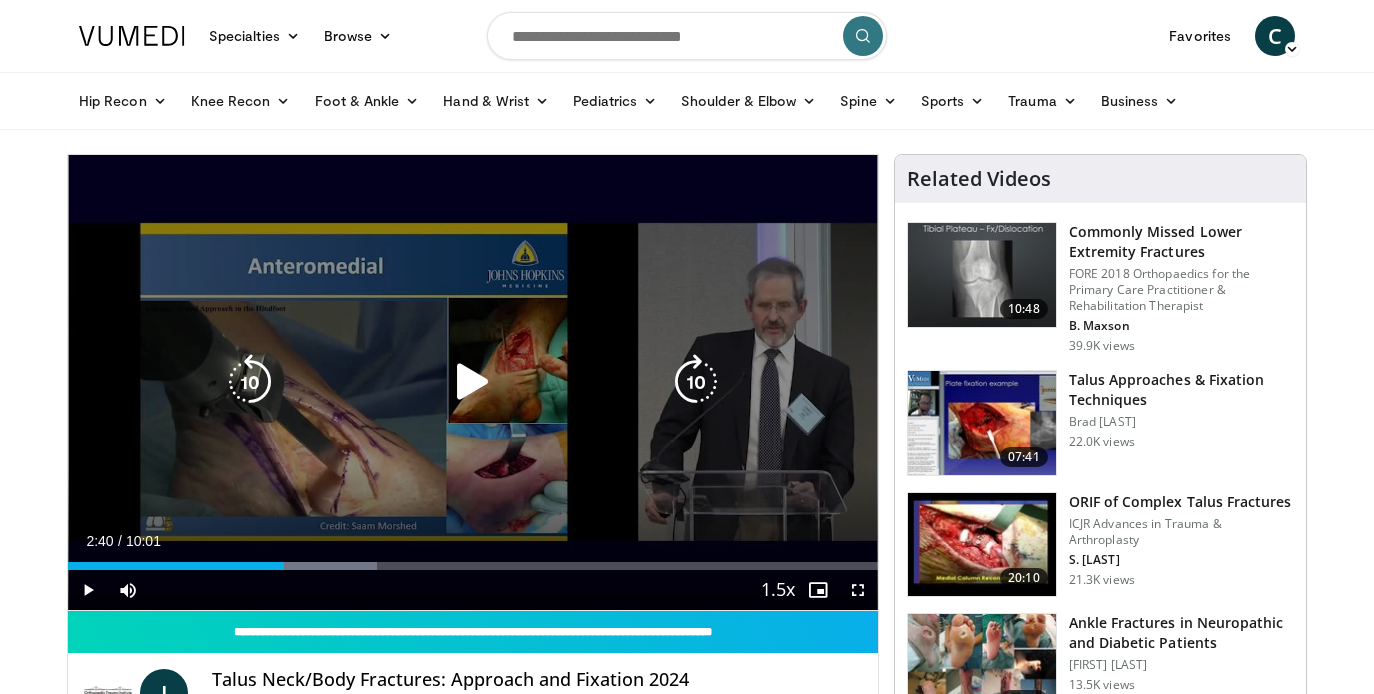 click at bounding box center (473, 382) 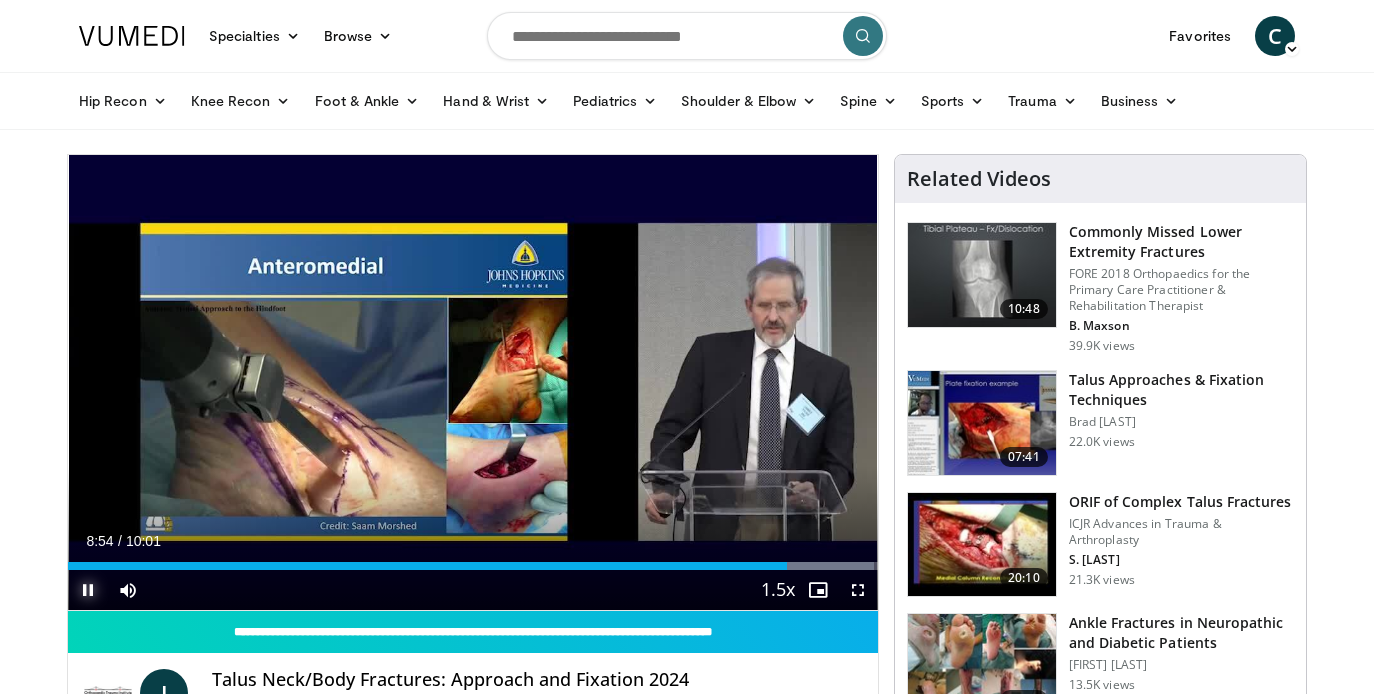click at bounding box center [88, 590] 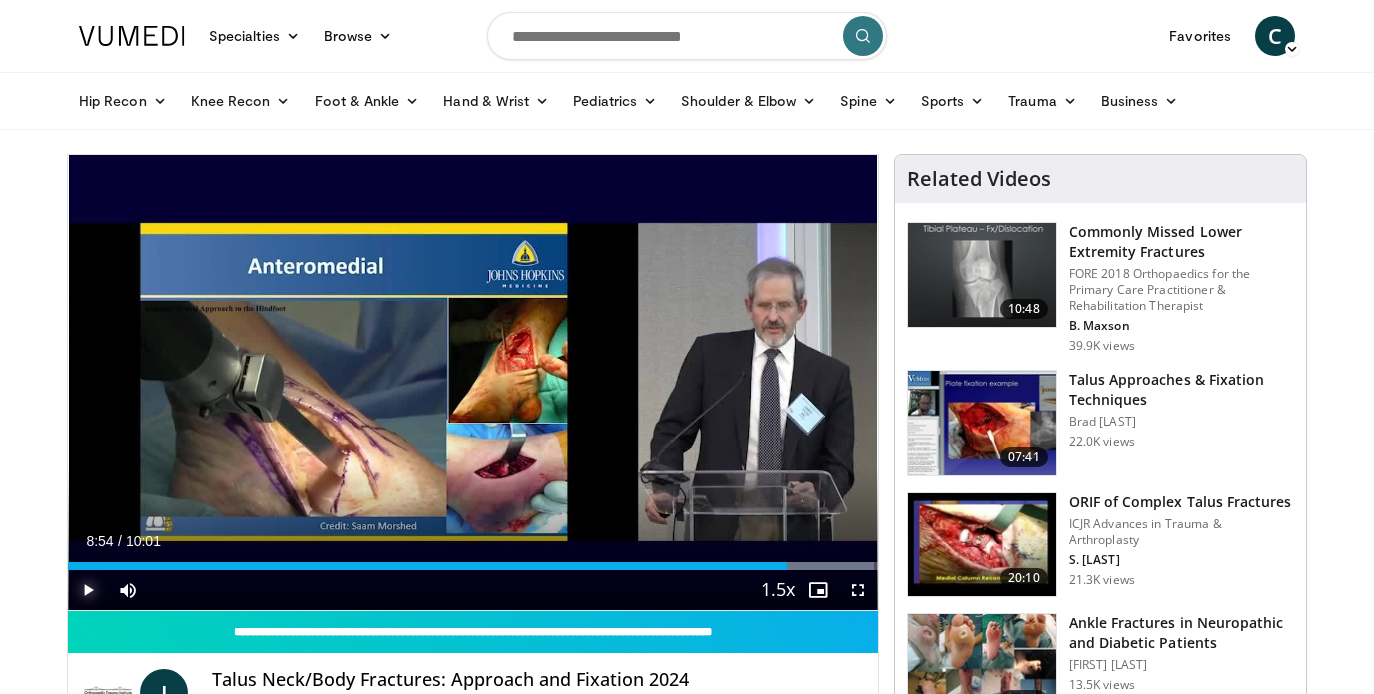 click at bounding box center [88, 590] 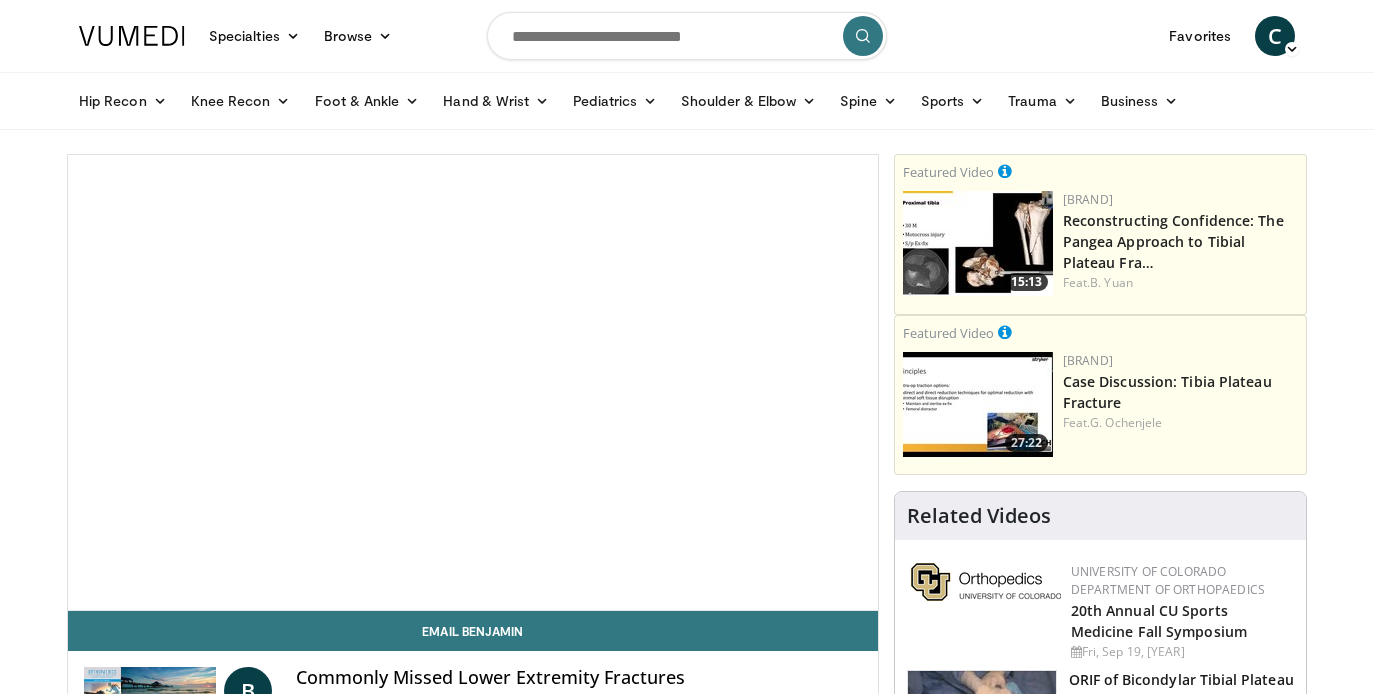 scroll, scrollTop: 0, scrollLeft: 0, axis: both 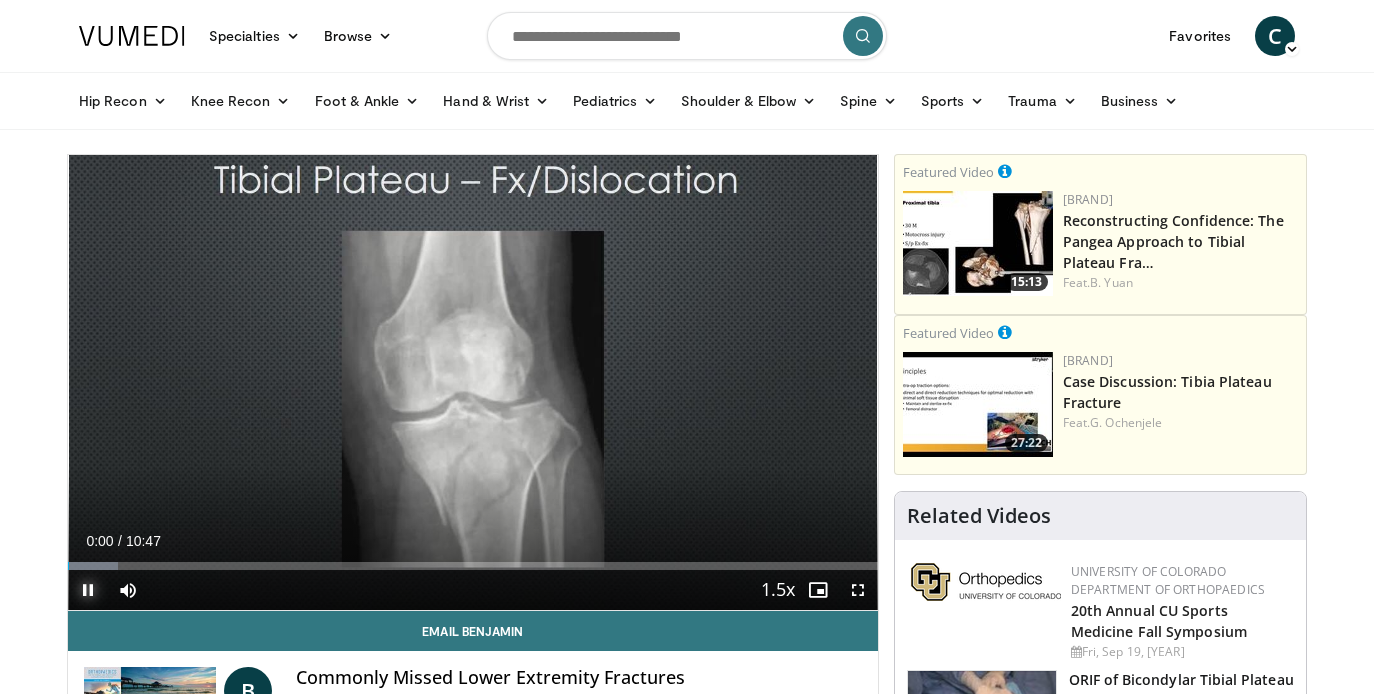 click at bounding box center [88, 590] 